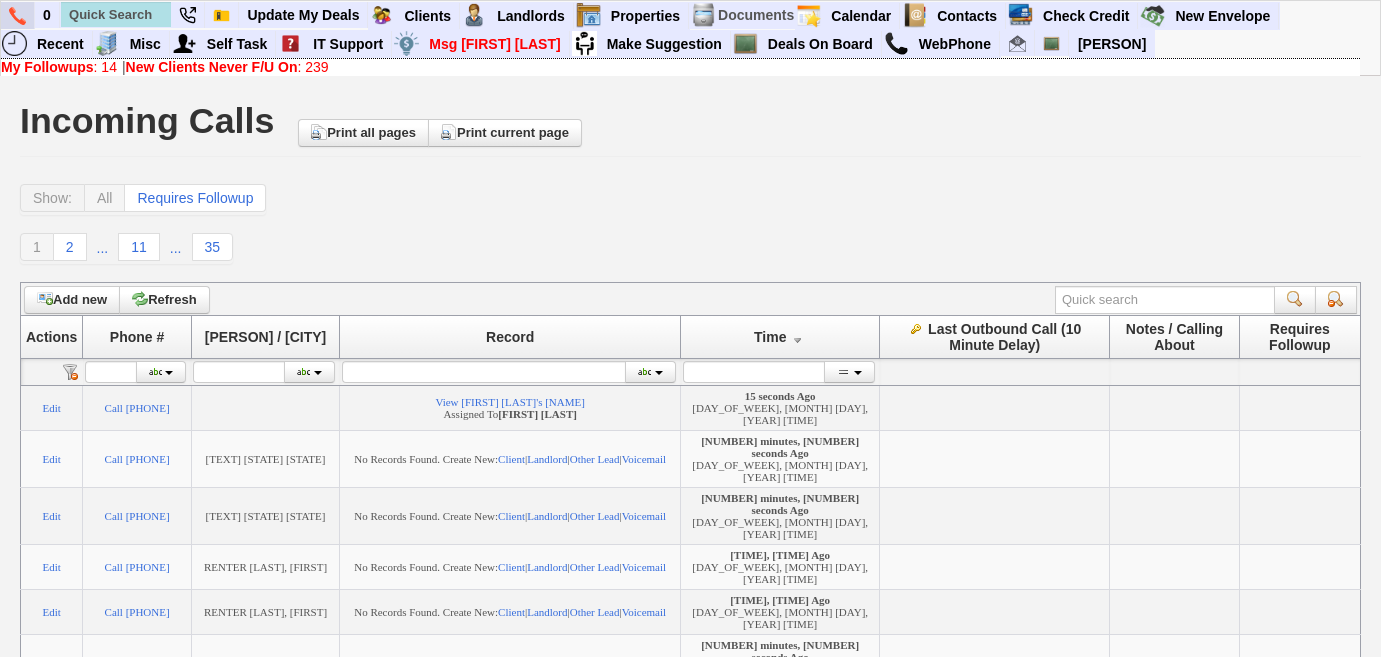 scroll, scrollTop: 0, scrollLeft: 0, axis: both 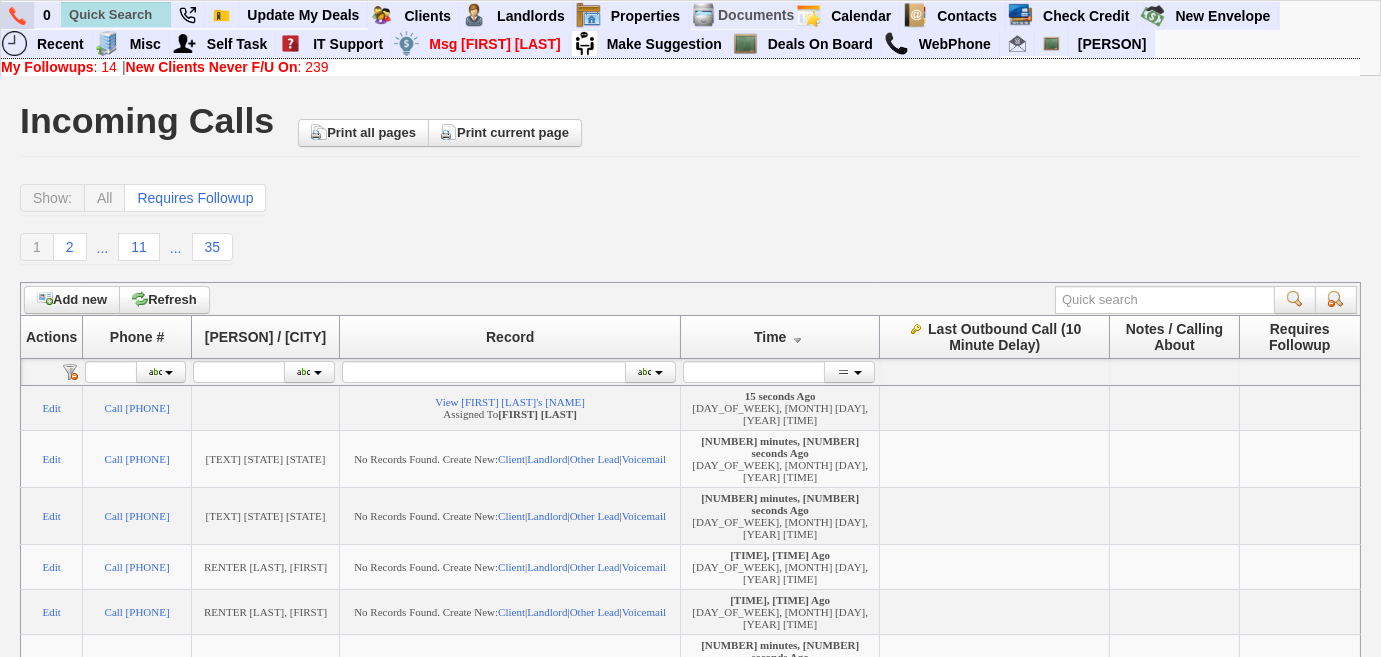 click at bounding box center (17, 16) 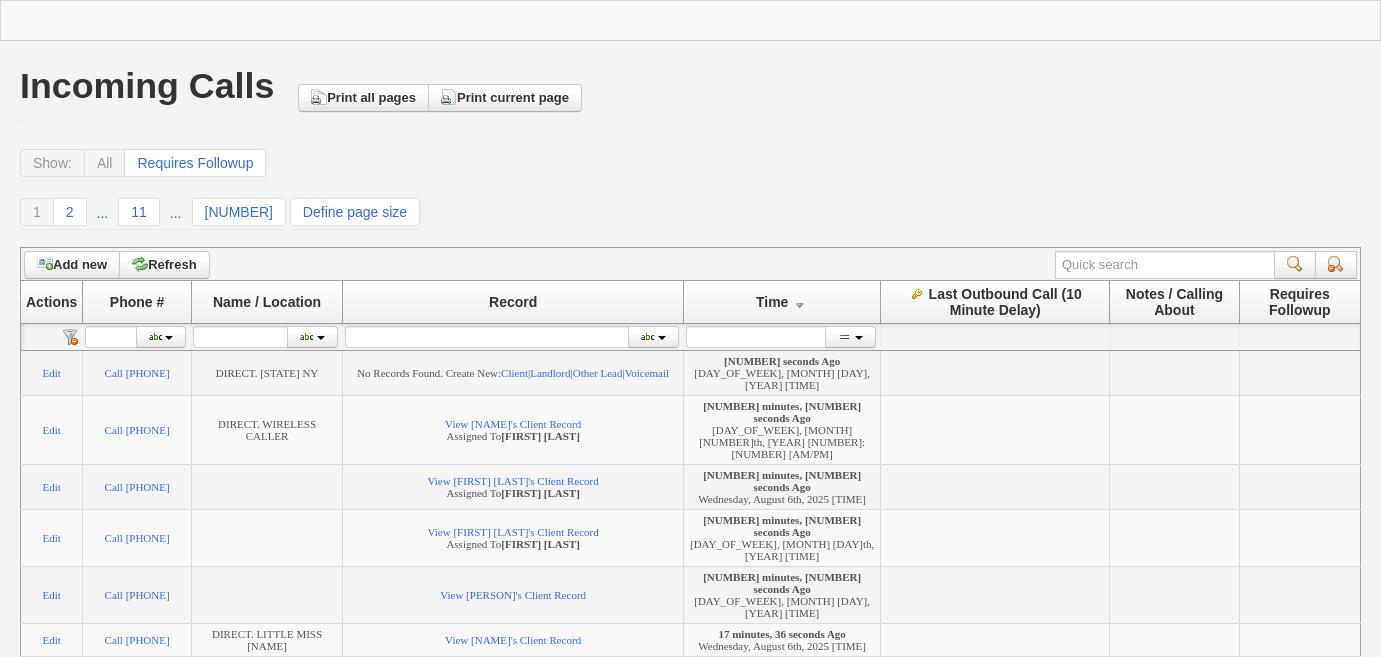 scroll, scrollTop: 0, scrollLeft: 0, axis: both 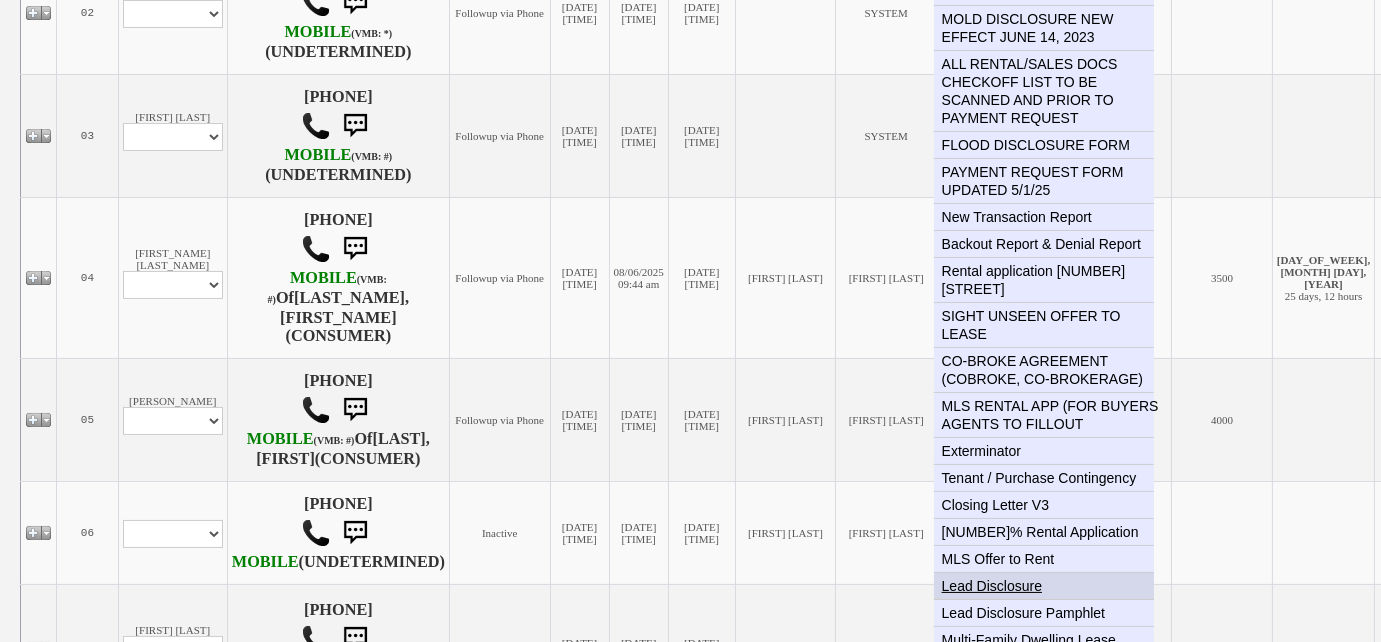 click on "Lead Disclosure" at bounding box center (1052, 586) 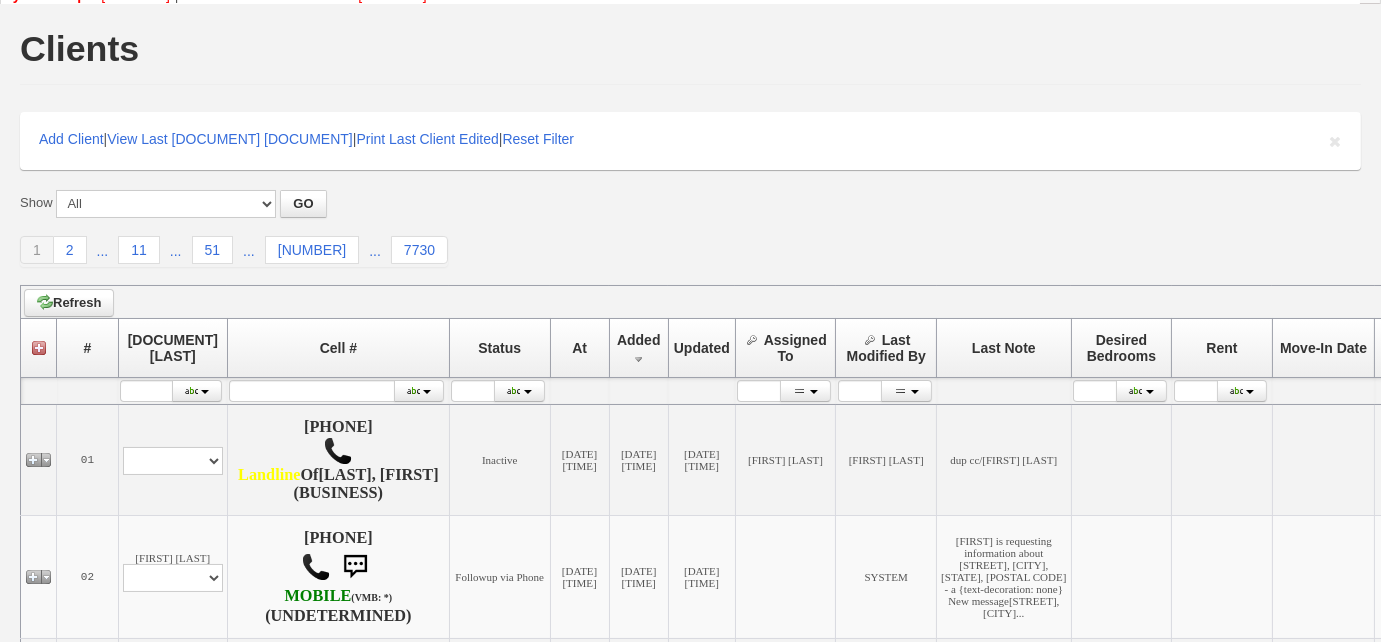 scroll, scrollTop: 0, scrollLeft: 0, axis: both 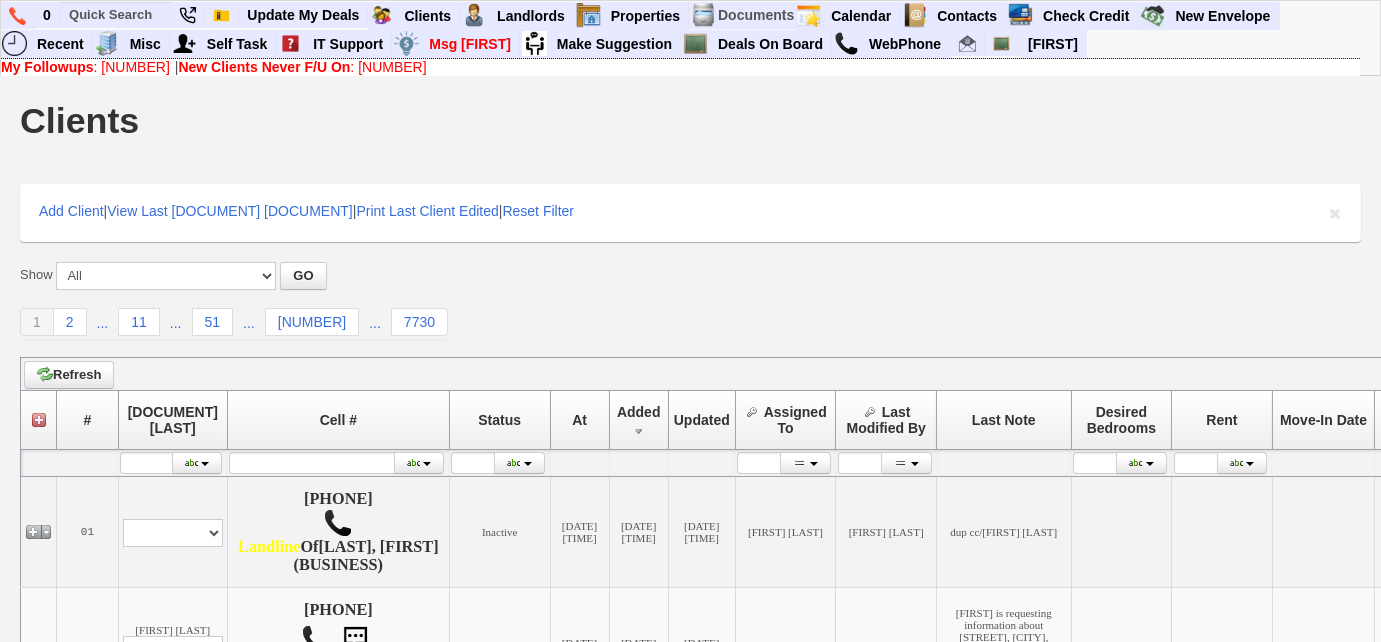 click on "My Followups : 13  |  New Clients Never F/U On : 239" at bounding box center (680, 67) 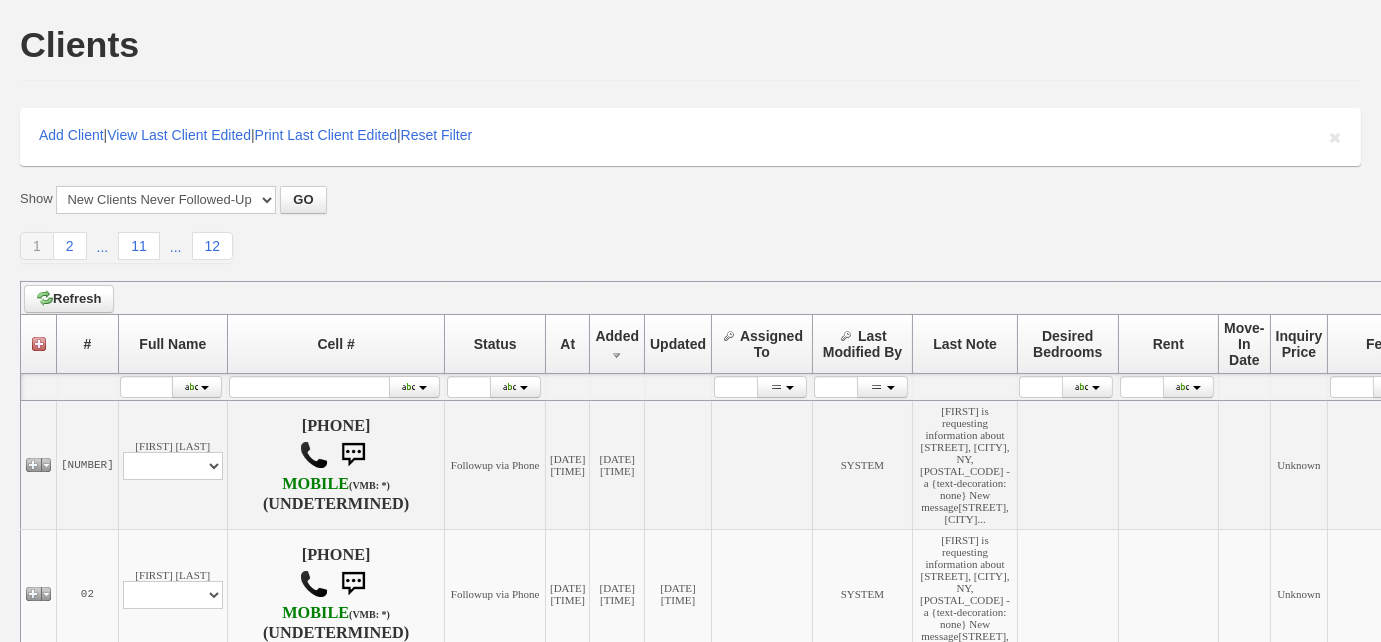 scroll, scrollTop: 0, scrollLeft: 0, axis: both 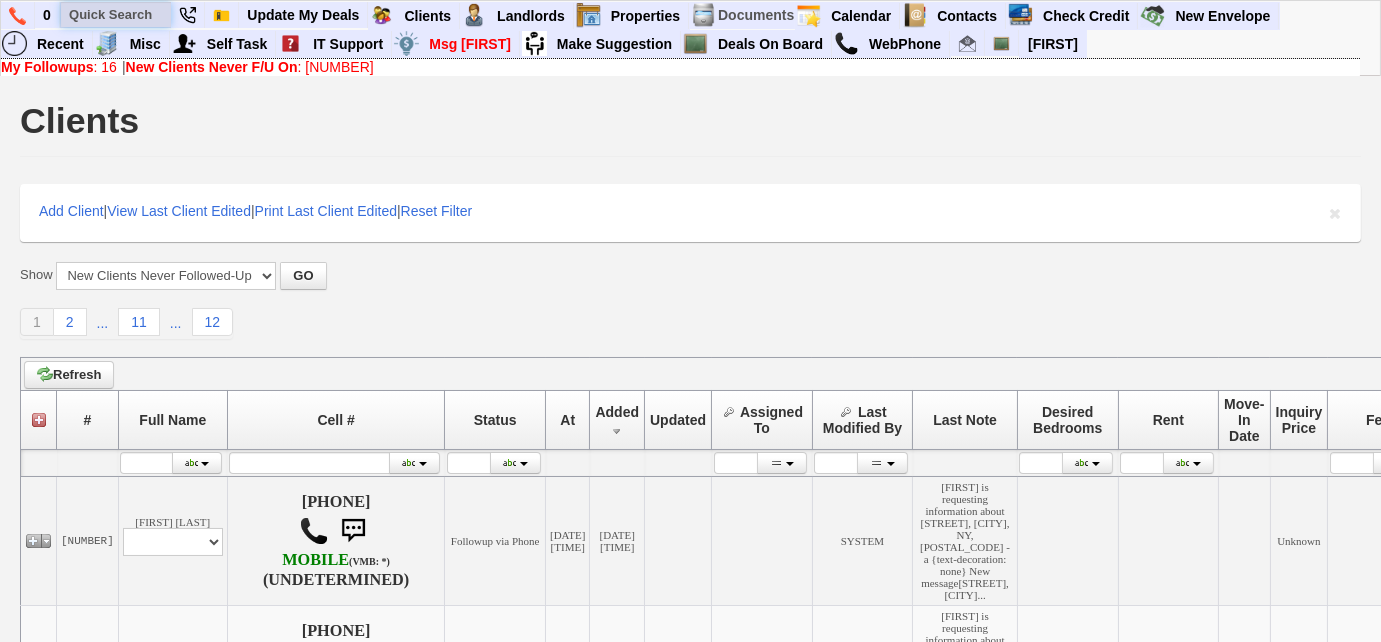 click at bounding box center (116, 14) 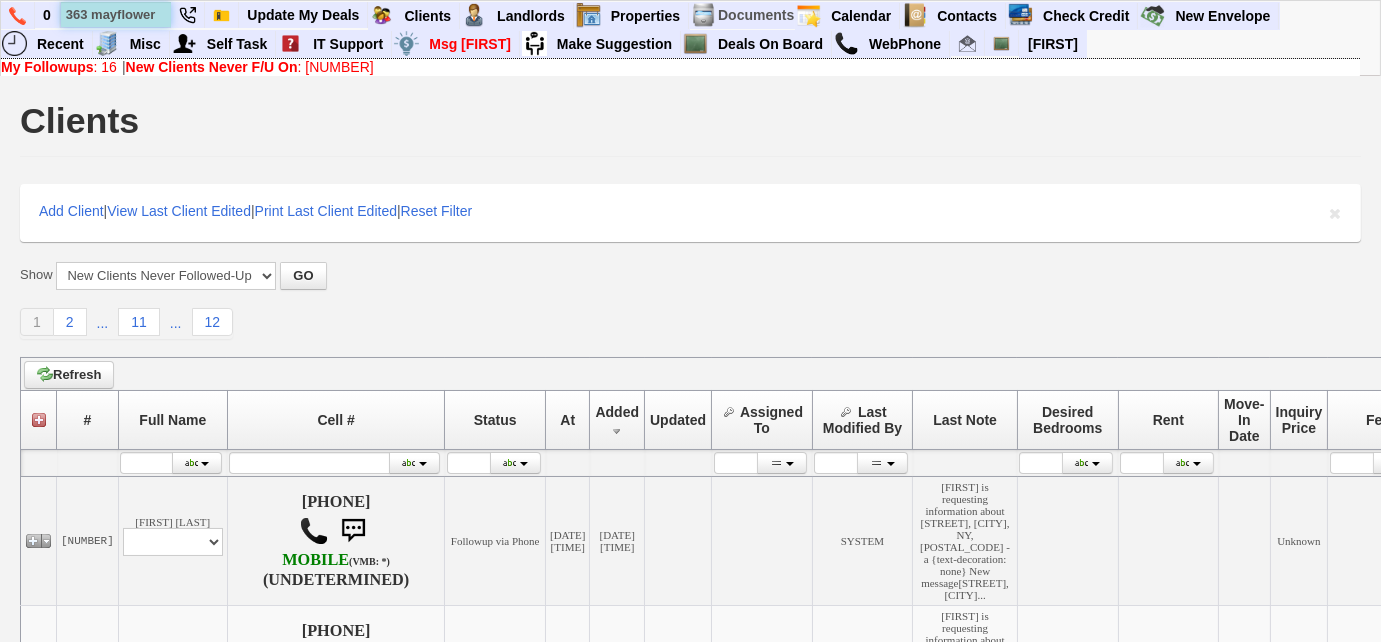click on "363 mayflower" at bounding box center [116, 14] 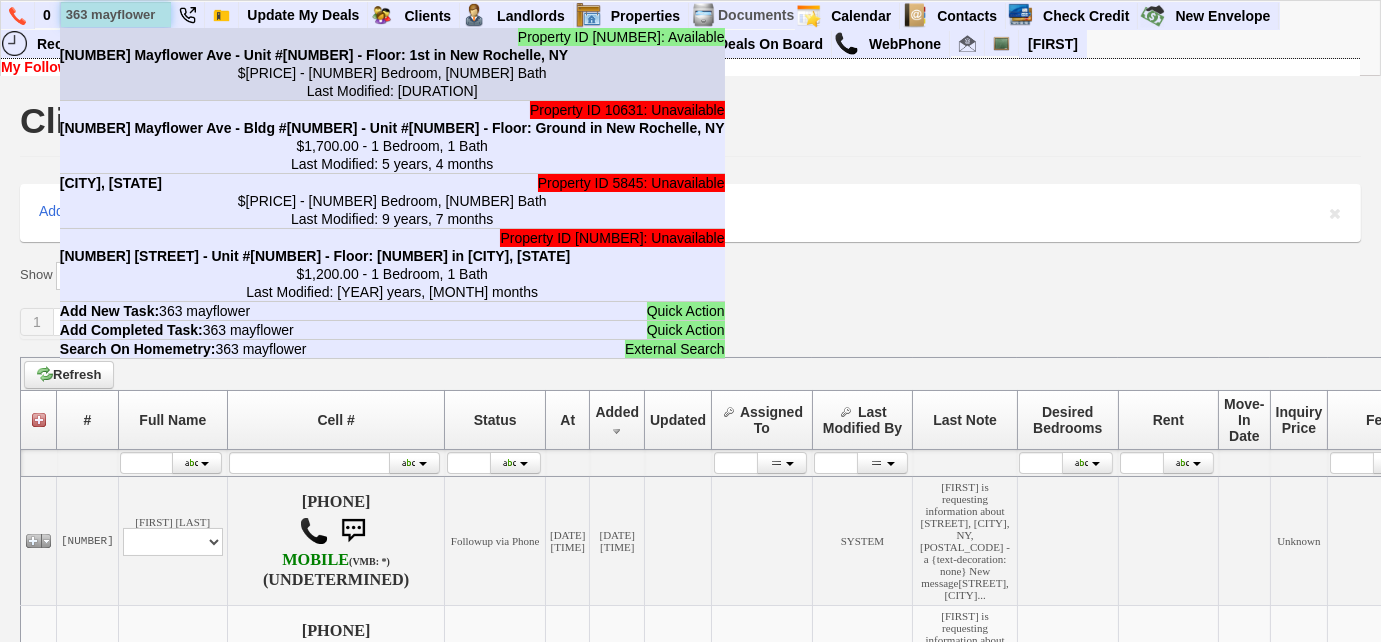type on "363 mayflower" 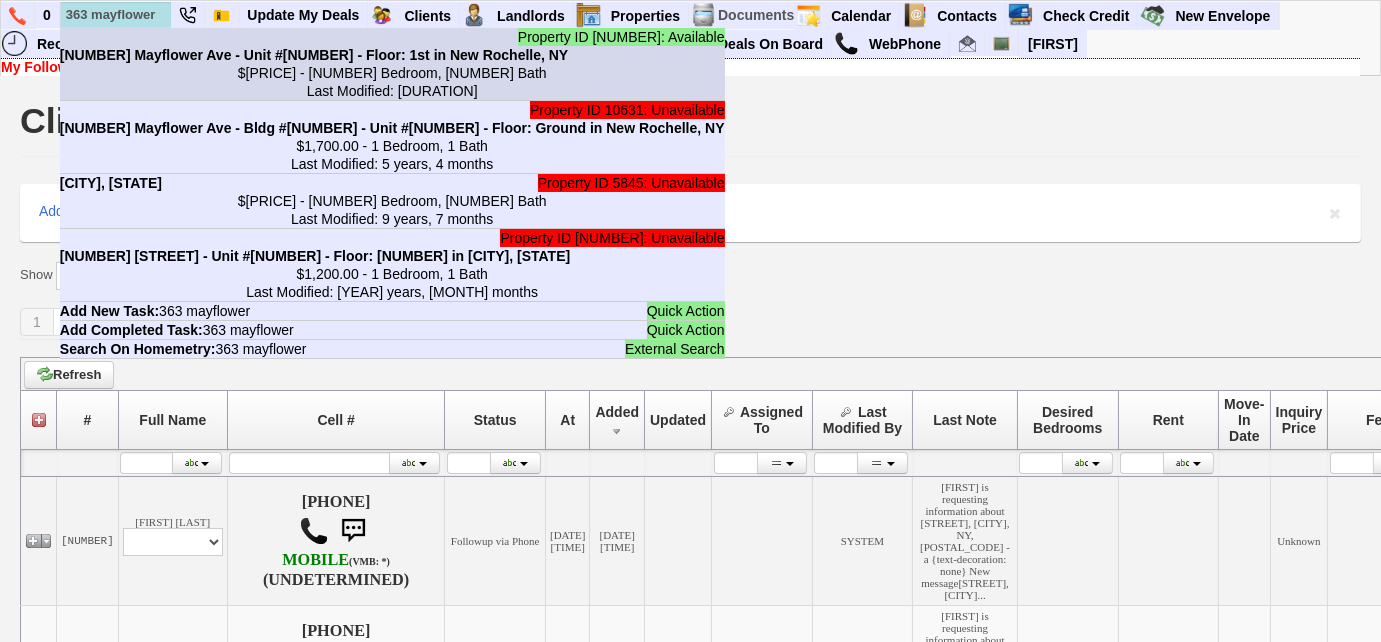 click on "$1,780.00 - 1 Bedroom, 1 Bath Last Modified: 2 days, 22 hours" at bounding box center [392, 82] 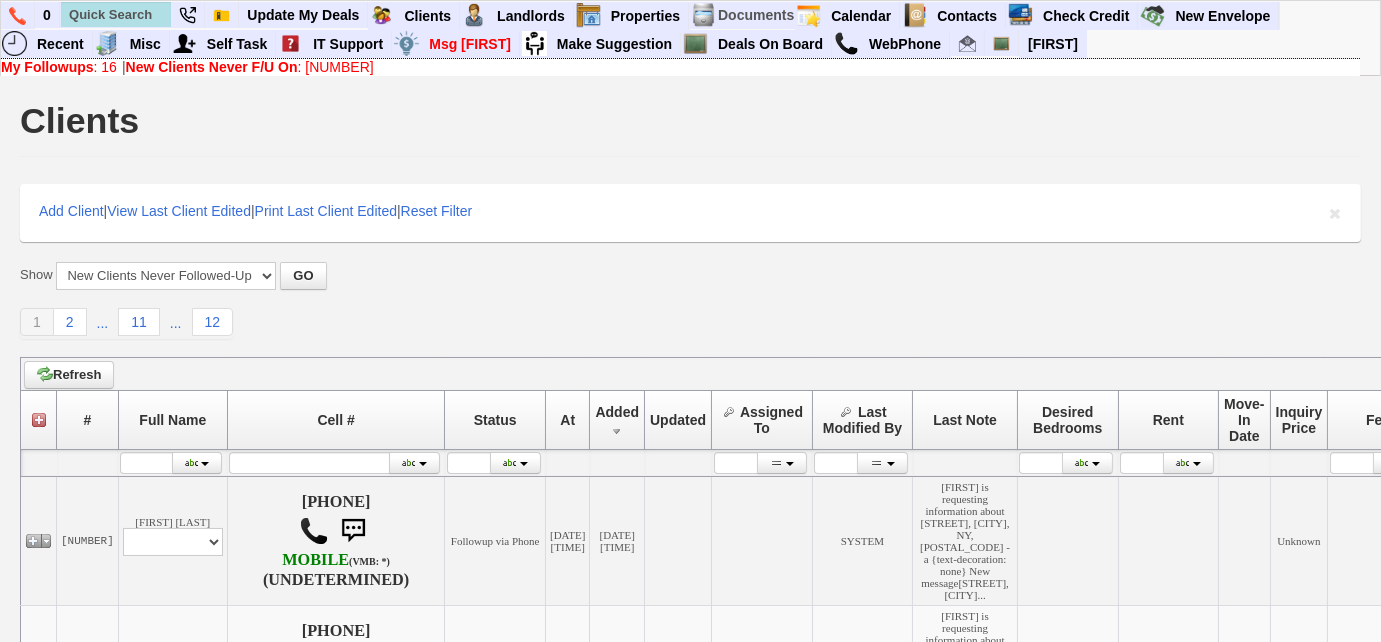 click on "My Followups : 16" at bounding box center (59, 67) 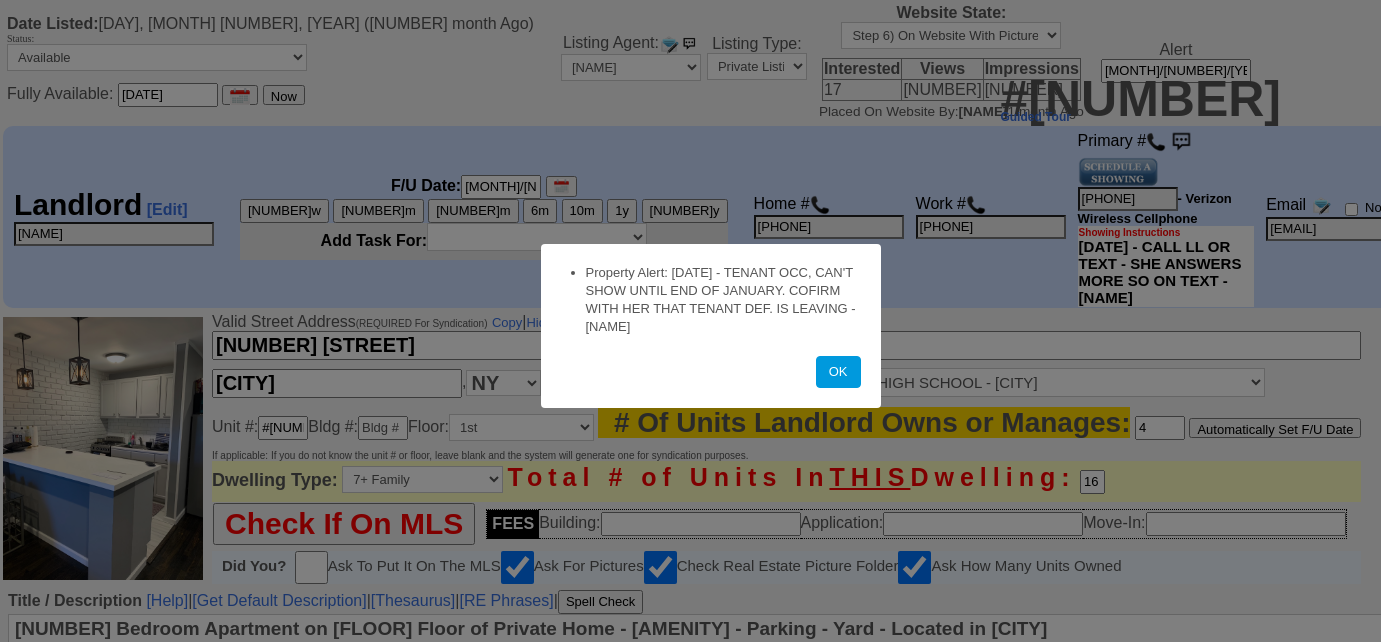 scroll, scrollTop: 0, scrollLeft: 0, axis: both 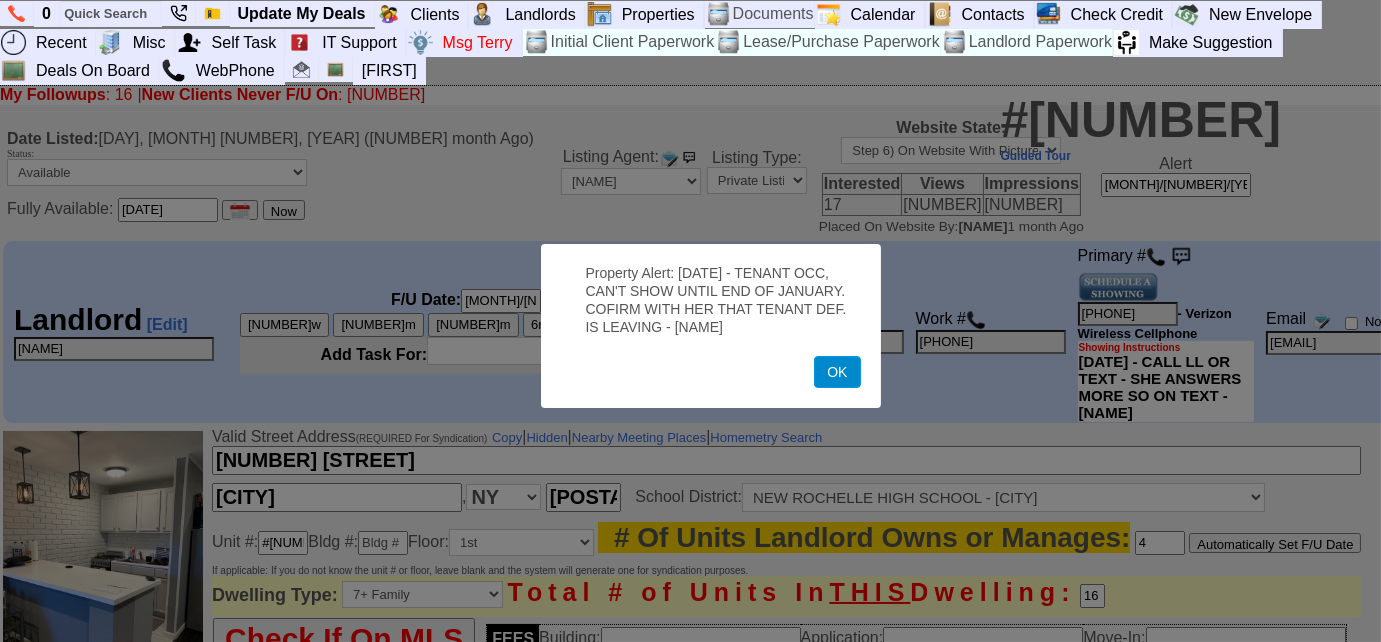 click on "OK" at bounding box center (837, 372) 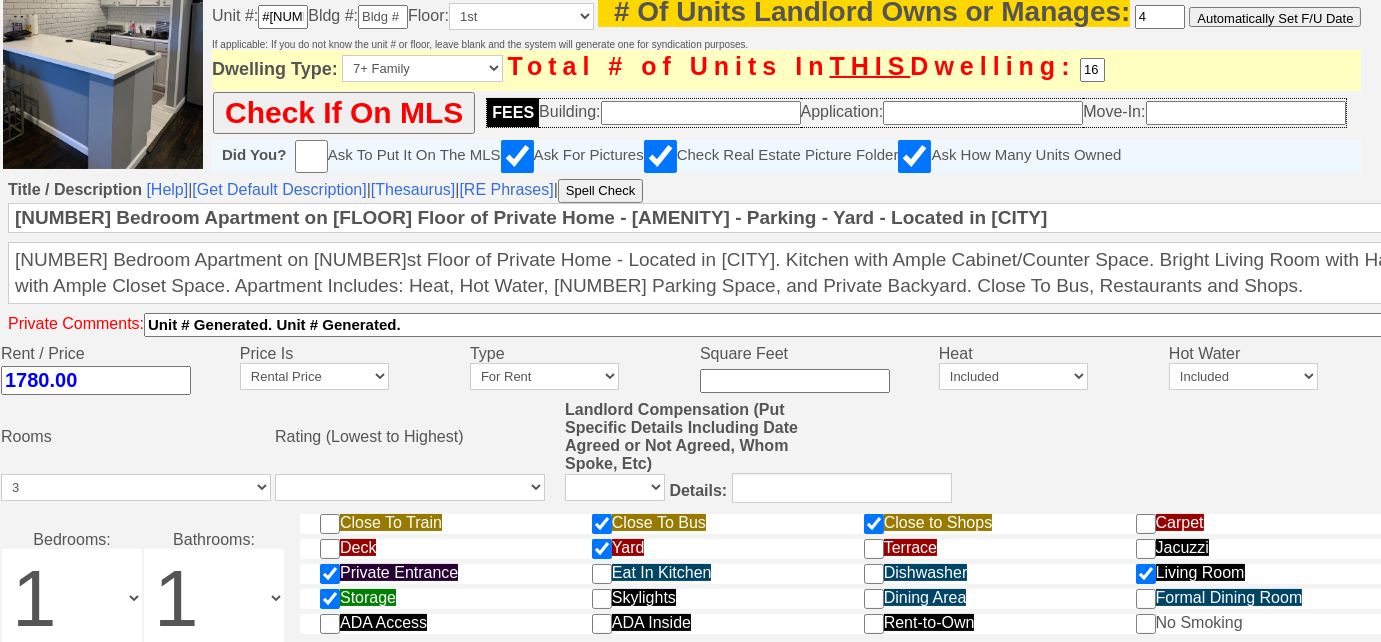 scroll, scrollTop: 363, scrollLeft: 0, axis: vertical 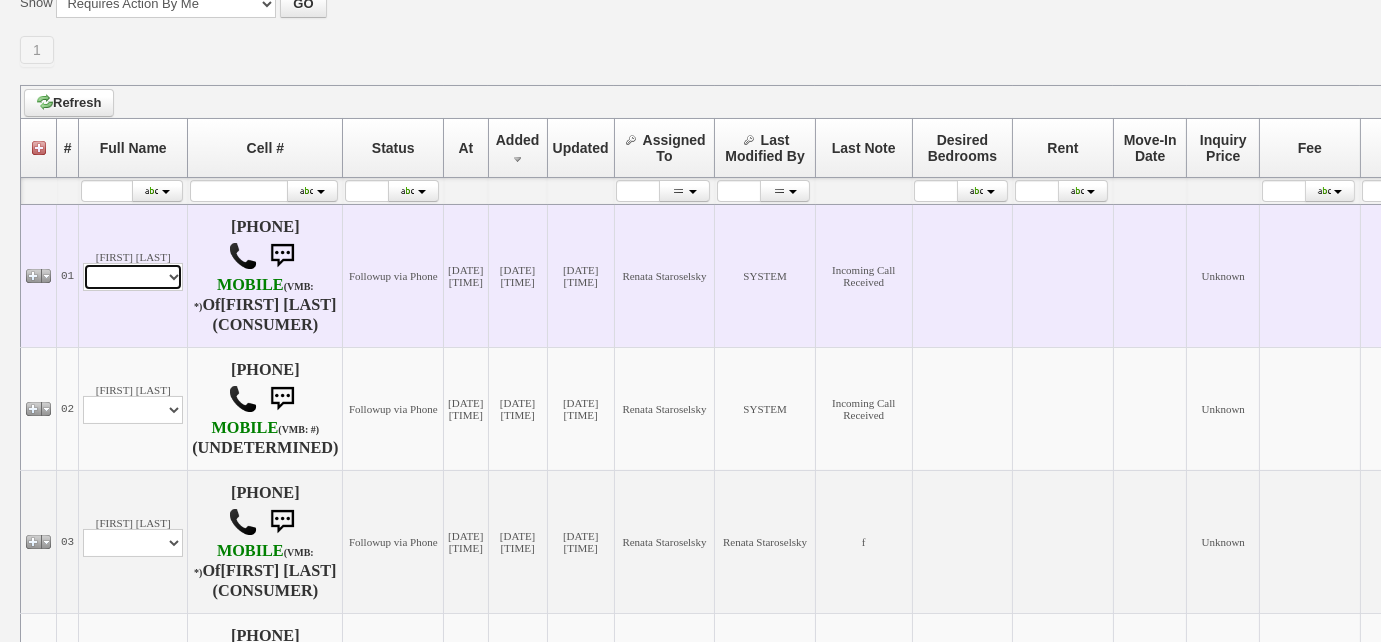 click on "Profile
Edit
Print
Email Externally (Will Not Be Tracked In CRM)
Closed Deals" at bounding box center (133, 277) 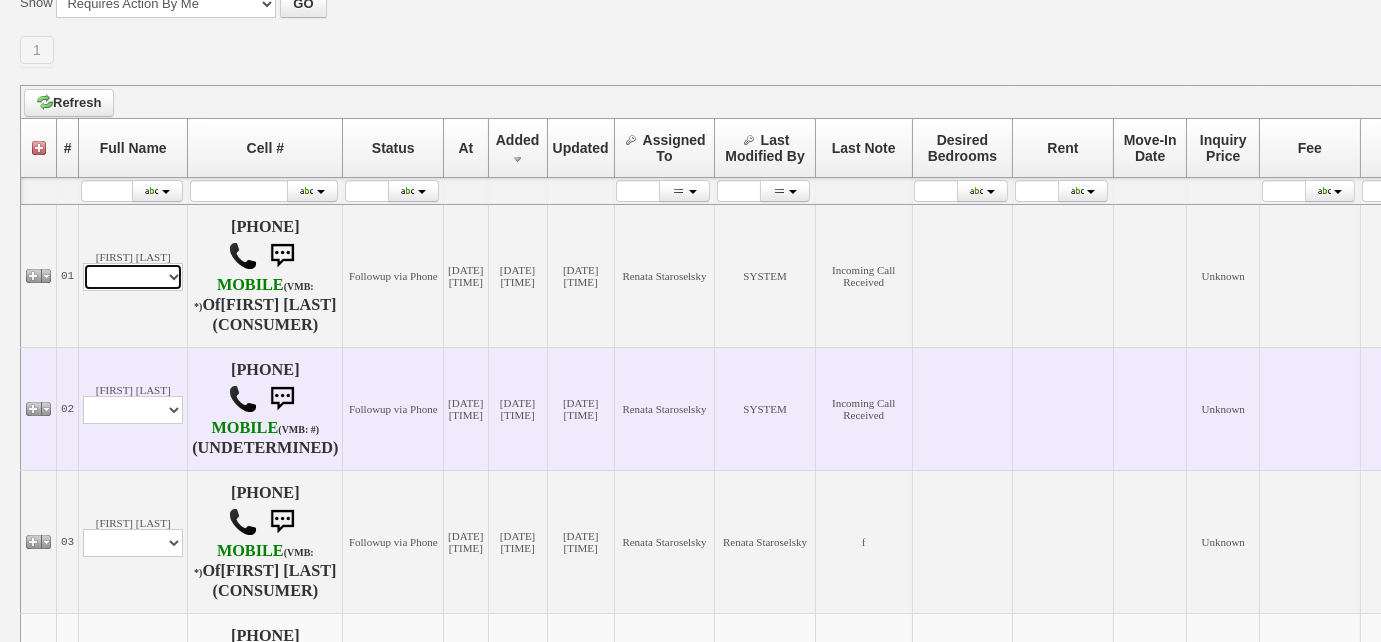 select 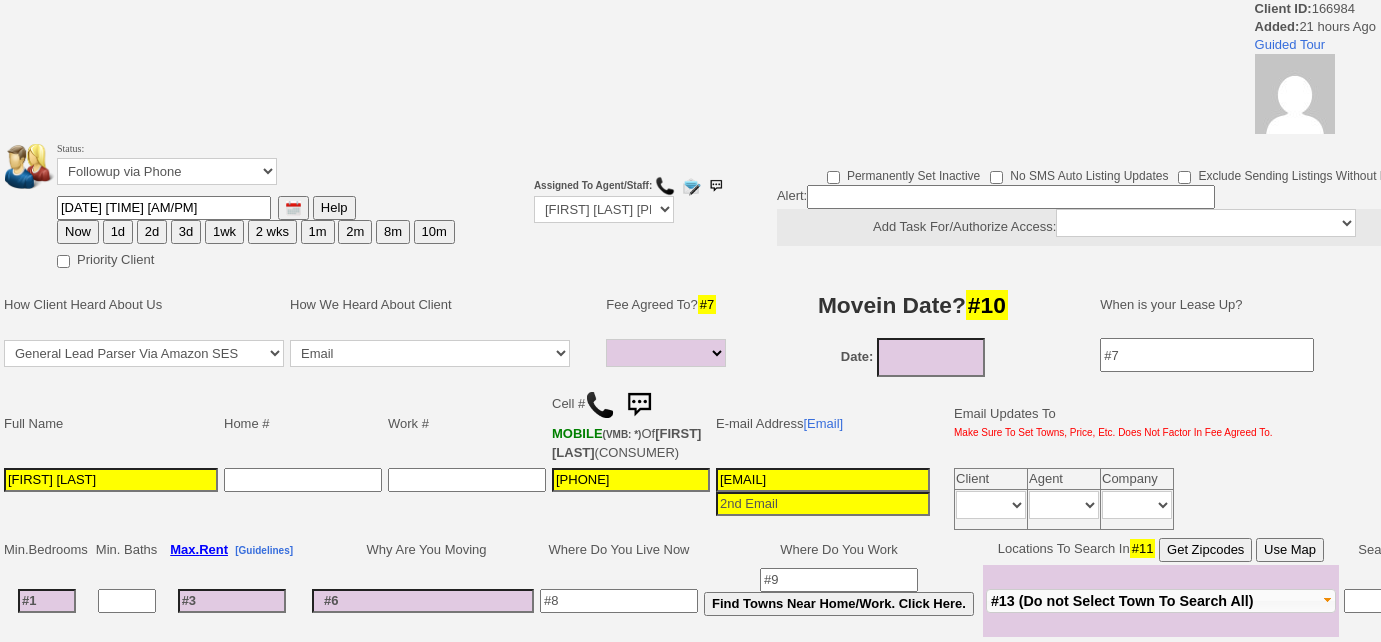 select 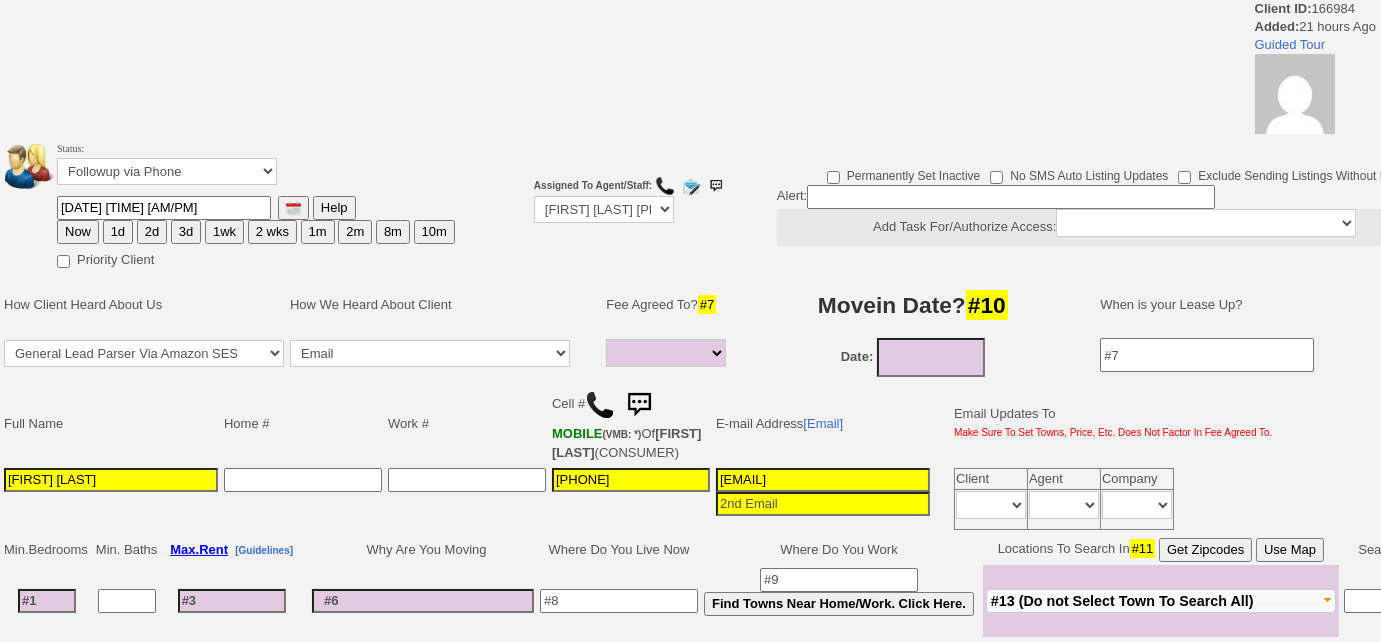 scroll, scrollTop: 0, scrollLeft: 0, axis: both 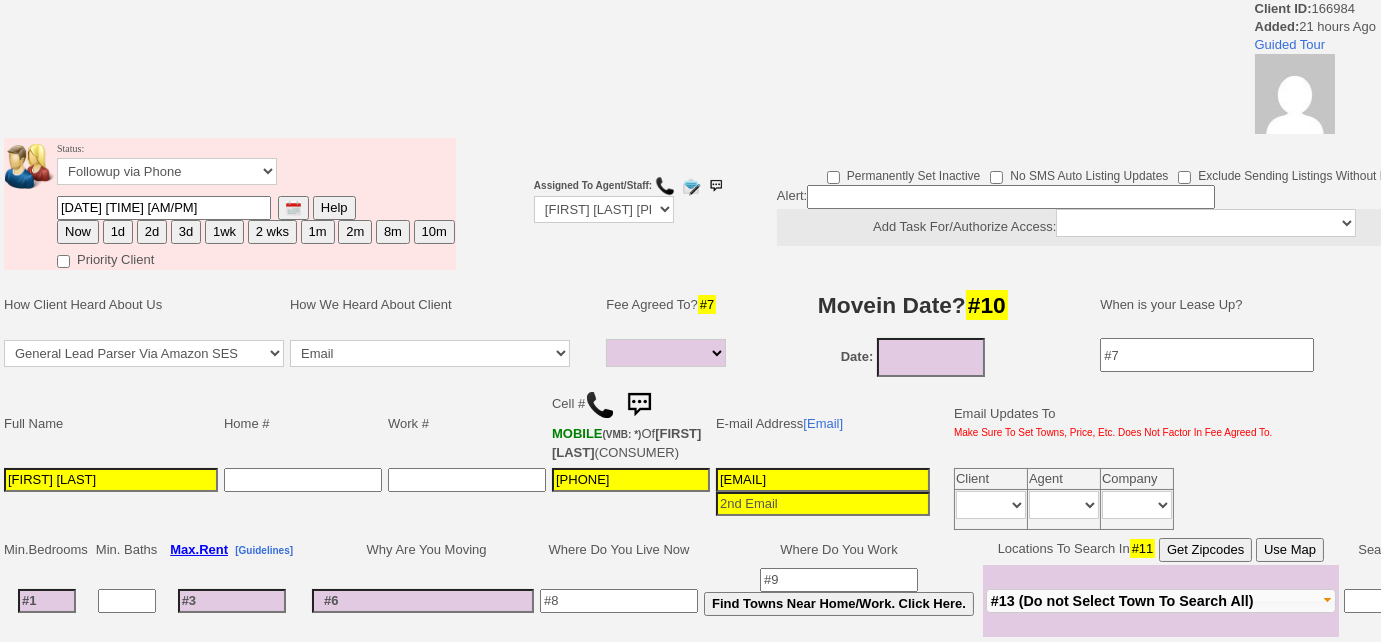 click at bounding box center [600, 405] 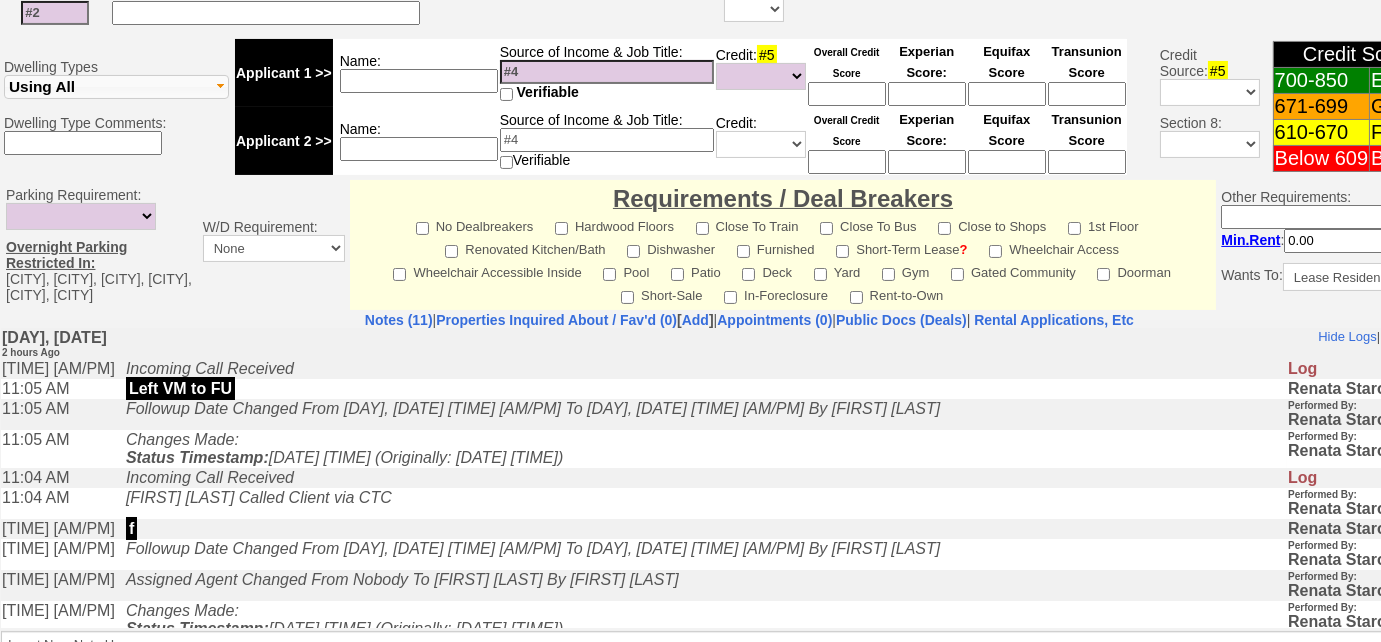 scroll, scrollTop: 978, scrollLeft: 0, axis: vertical 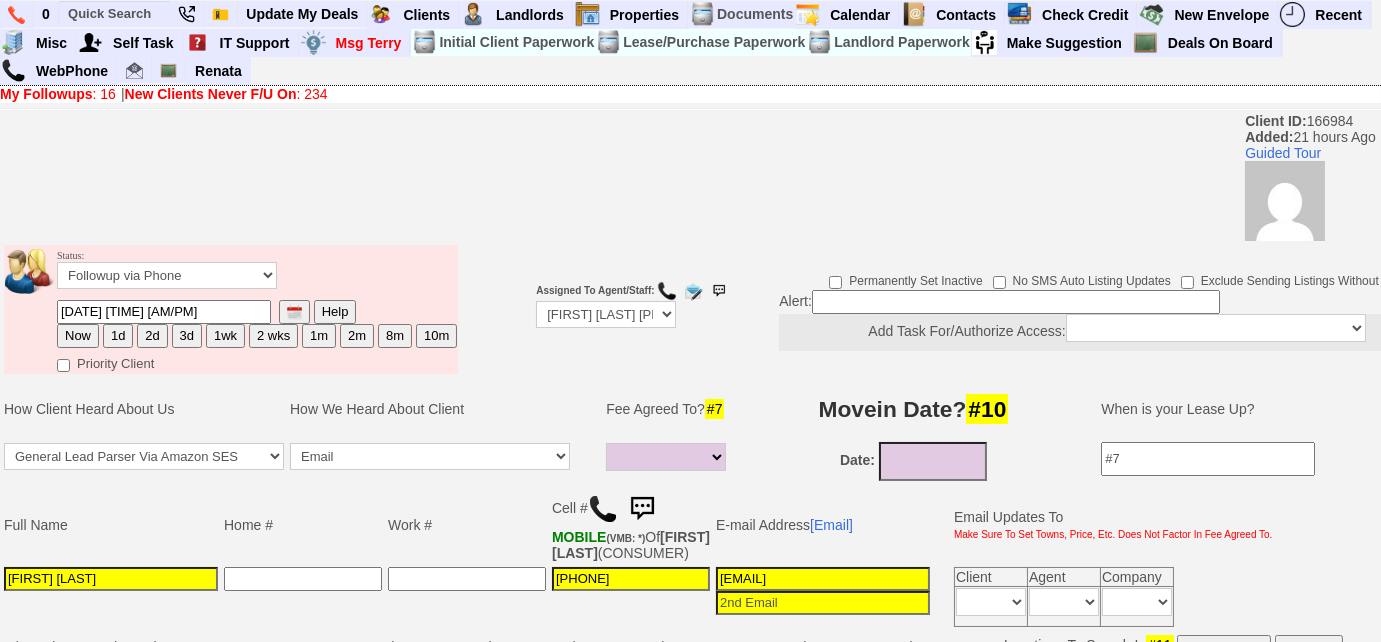 click on "3d" at bounding box center [187, 336] 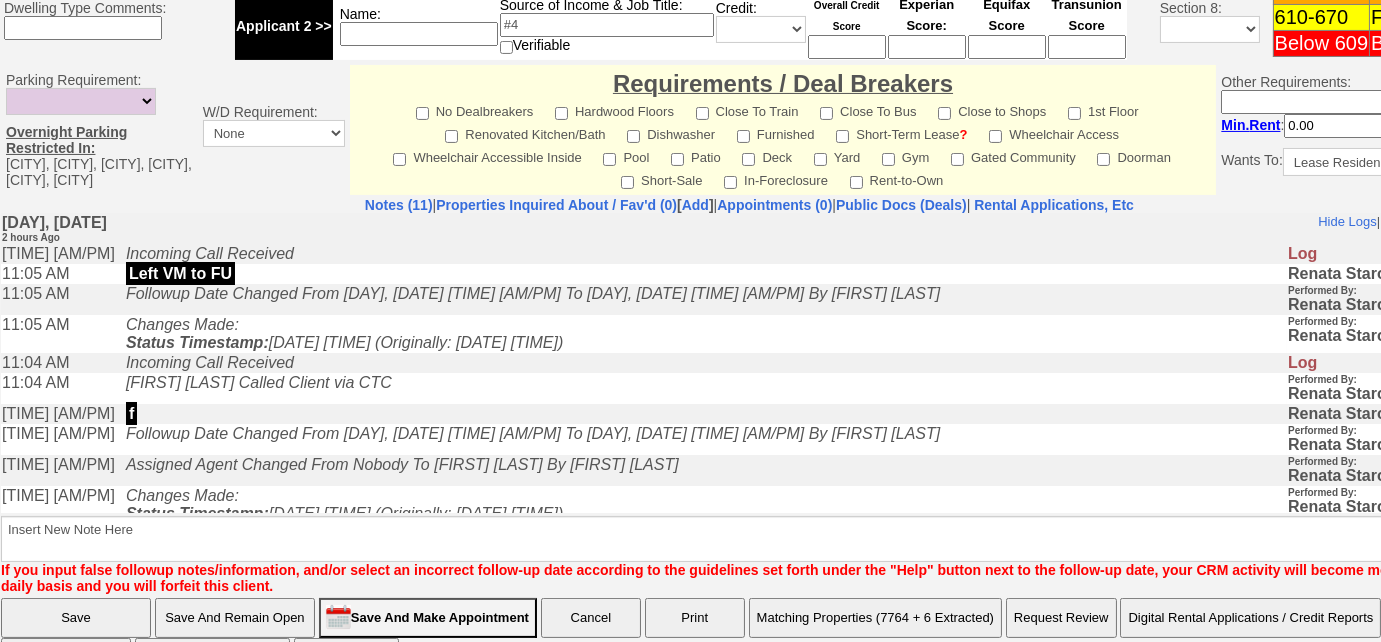 scroll, scrollTop: 978, scrollLeft: 0, axis: vertical 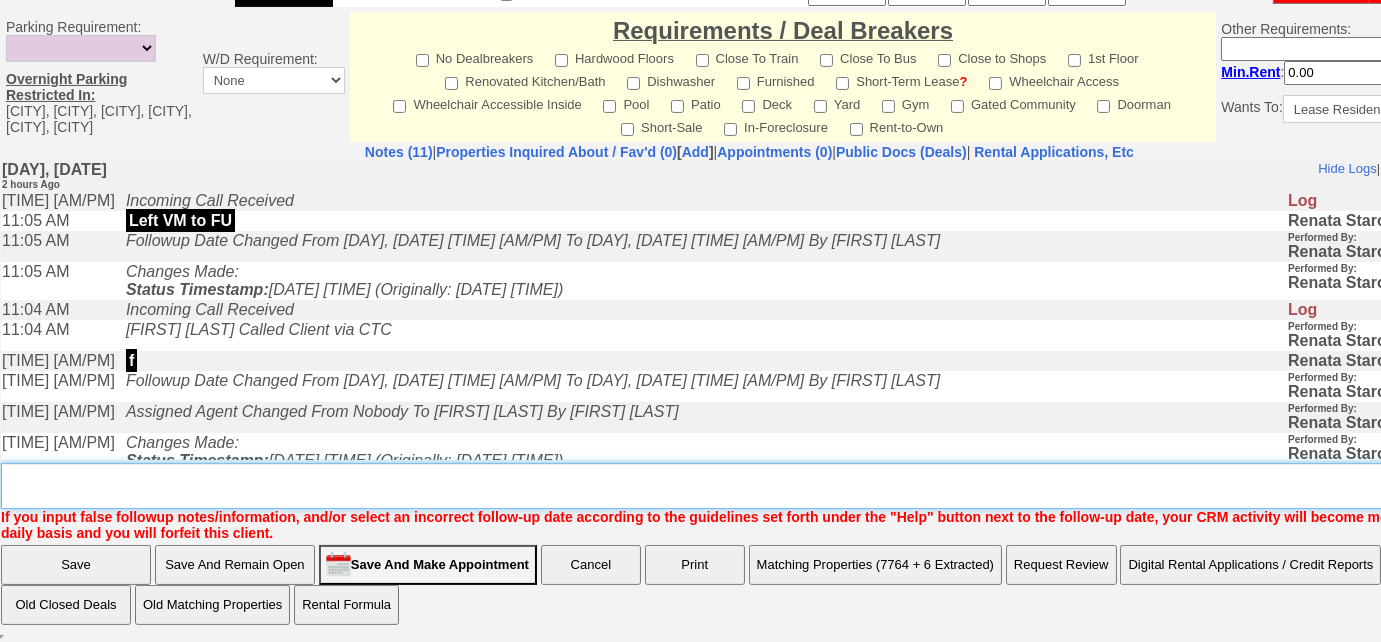 click on "Insert New Note Here" at bounding box center [756, 486] 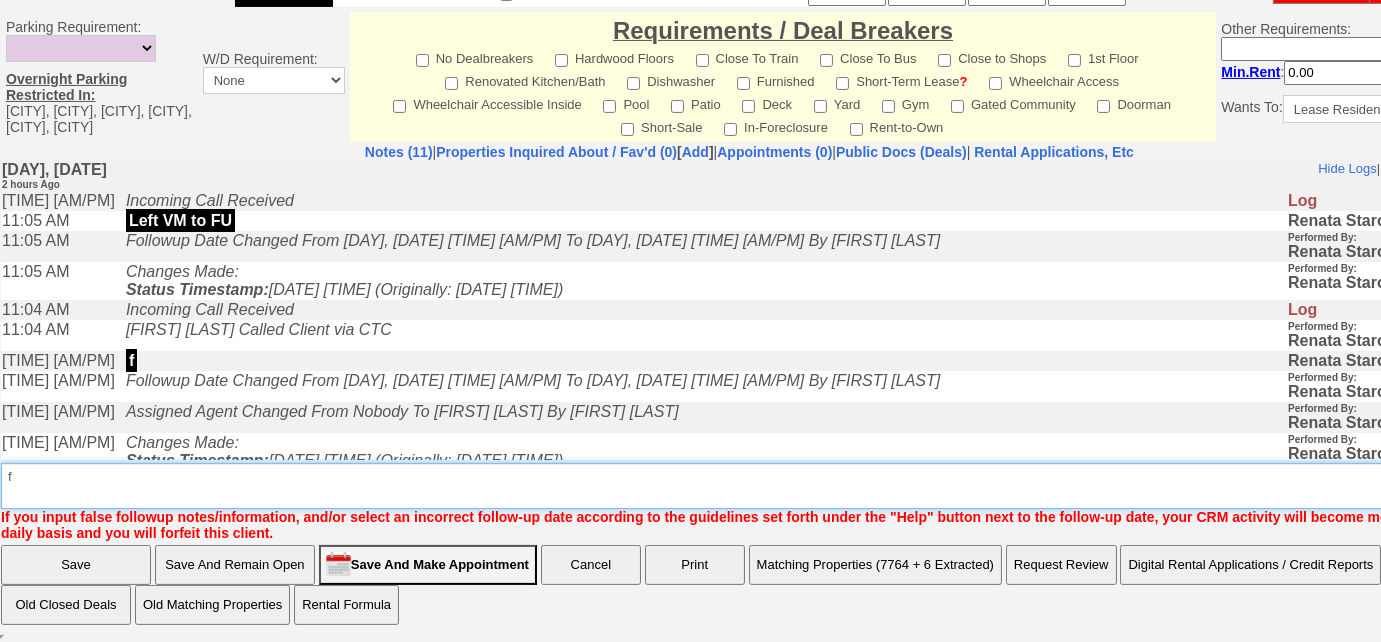 type on "f" 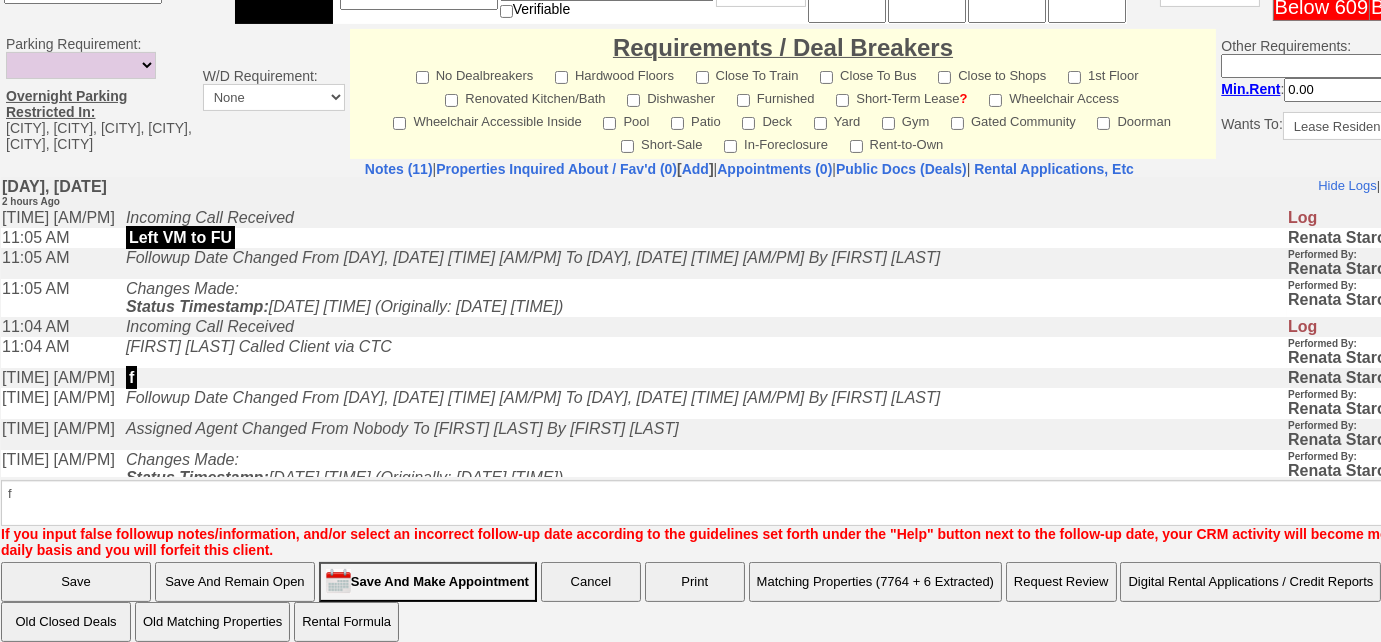 click on "Save" at bounding box center [76, 582] 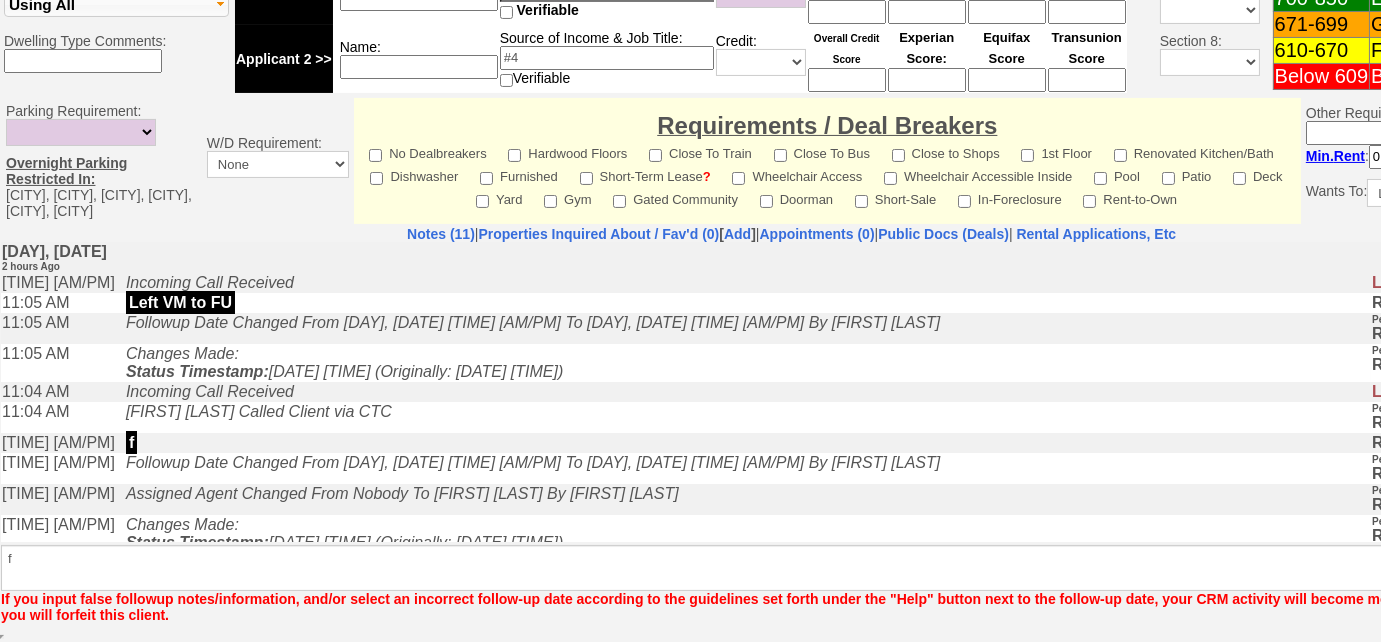 scroll, scrollTop: 878, scrollLeft: 0, axis: vertical 